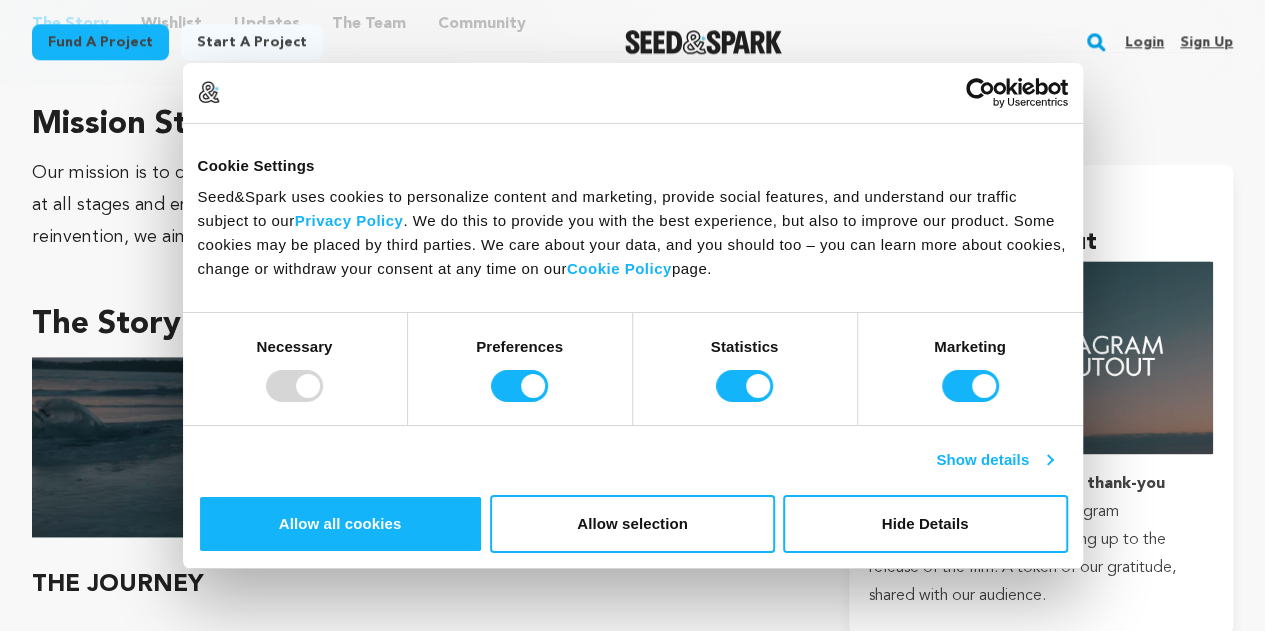 scroll, scrollTop: 1172, scrollLeft: 0, axis: vertical 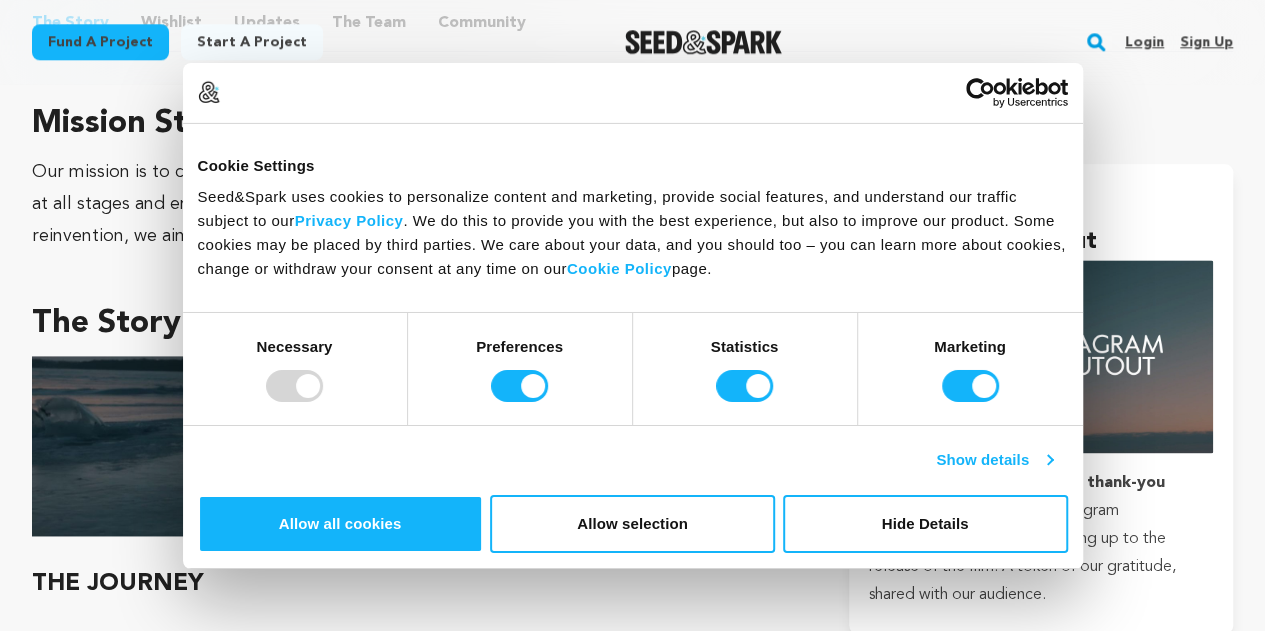 click on "Show details" at bounding box center (994, 460) 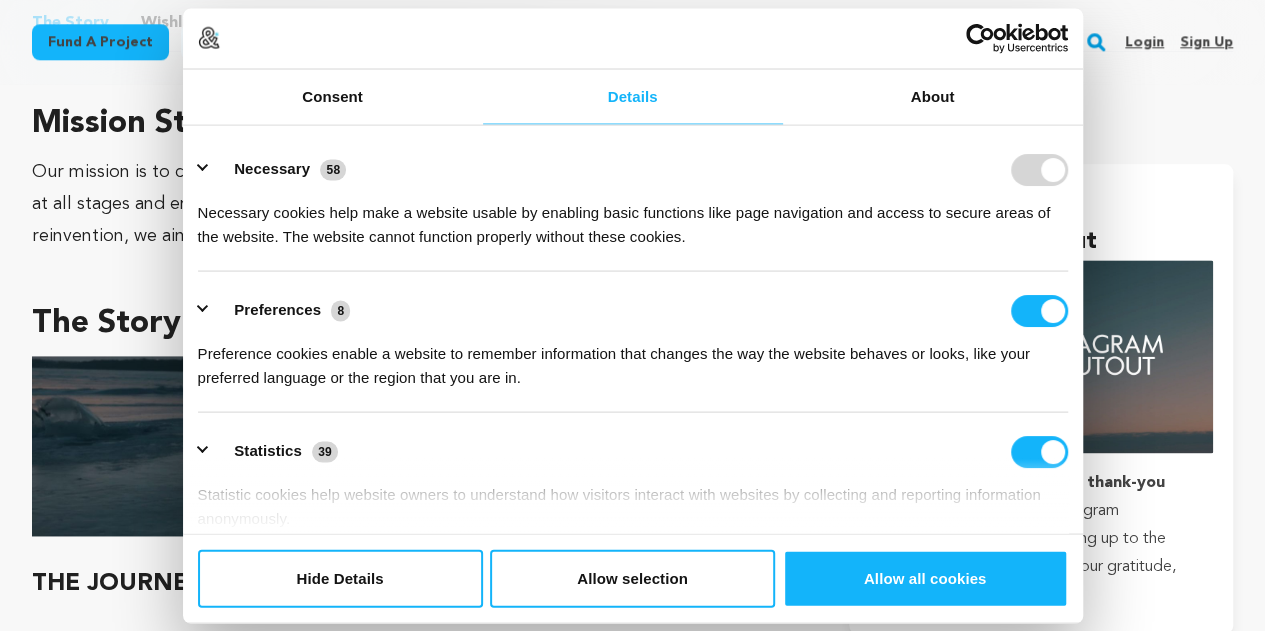 click at bounding box center (416, 446) 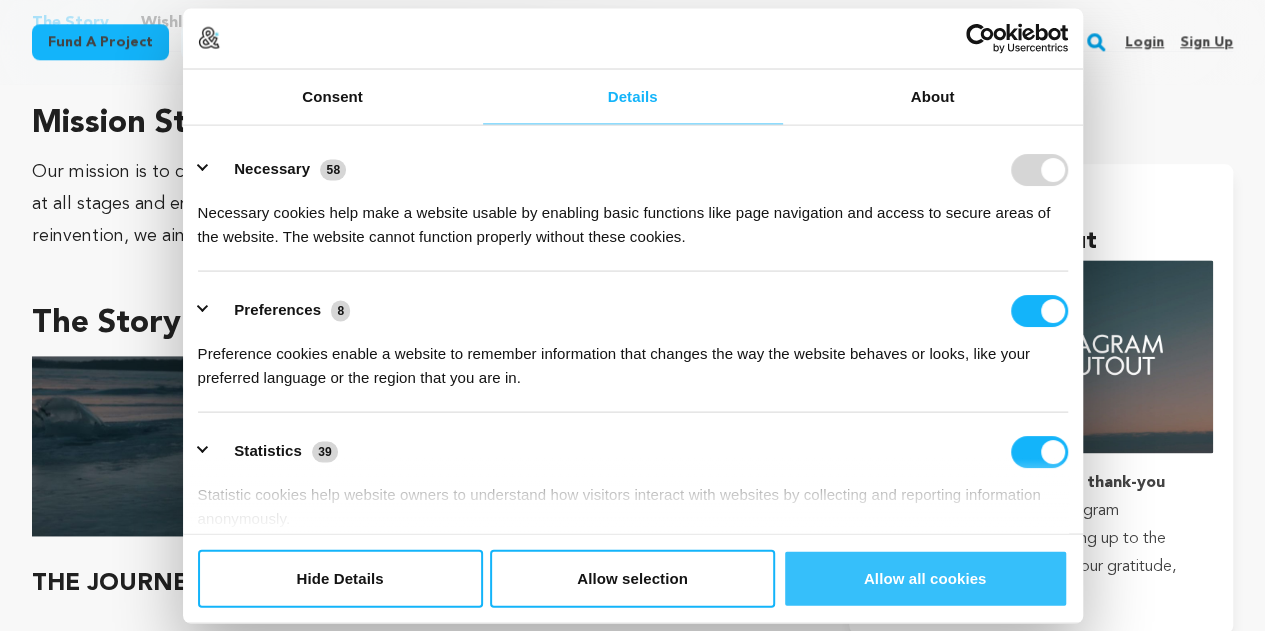 click on "Allow all cookies" at bounding box center [925, 578] 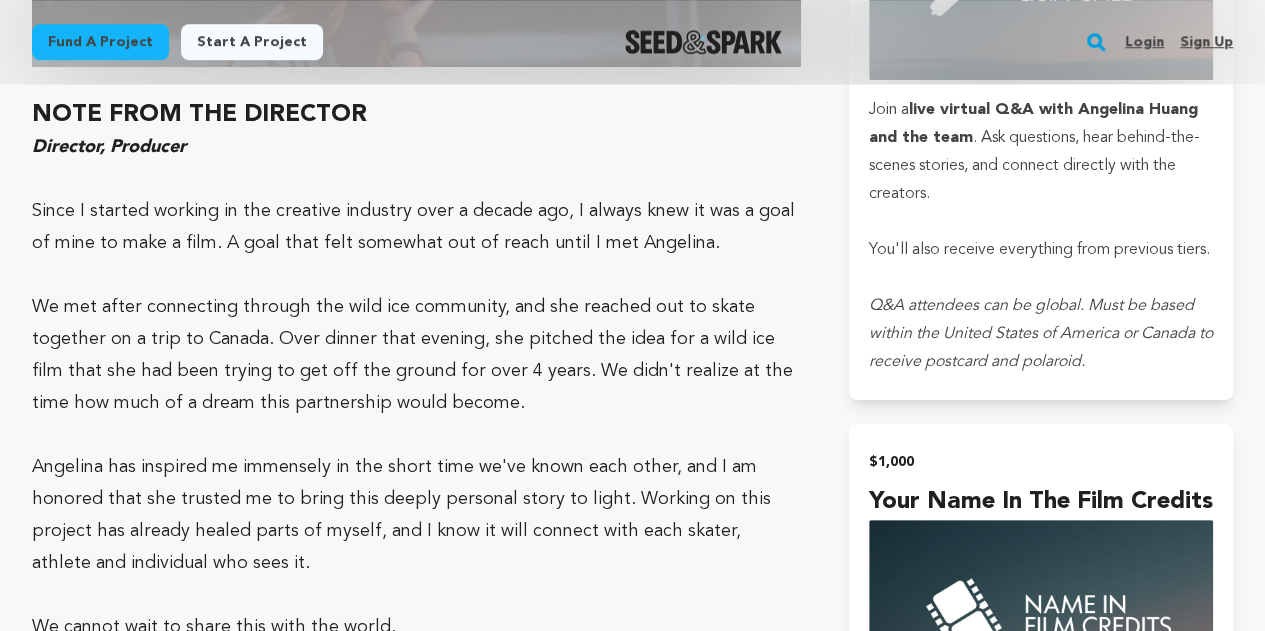 scroll, scrollTop: 4442, scrollLeft: 0, axis: vertical 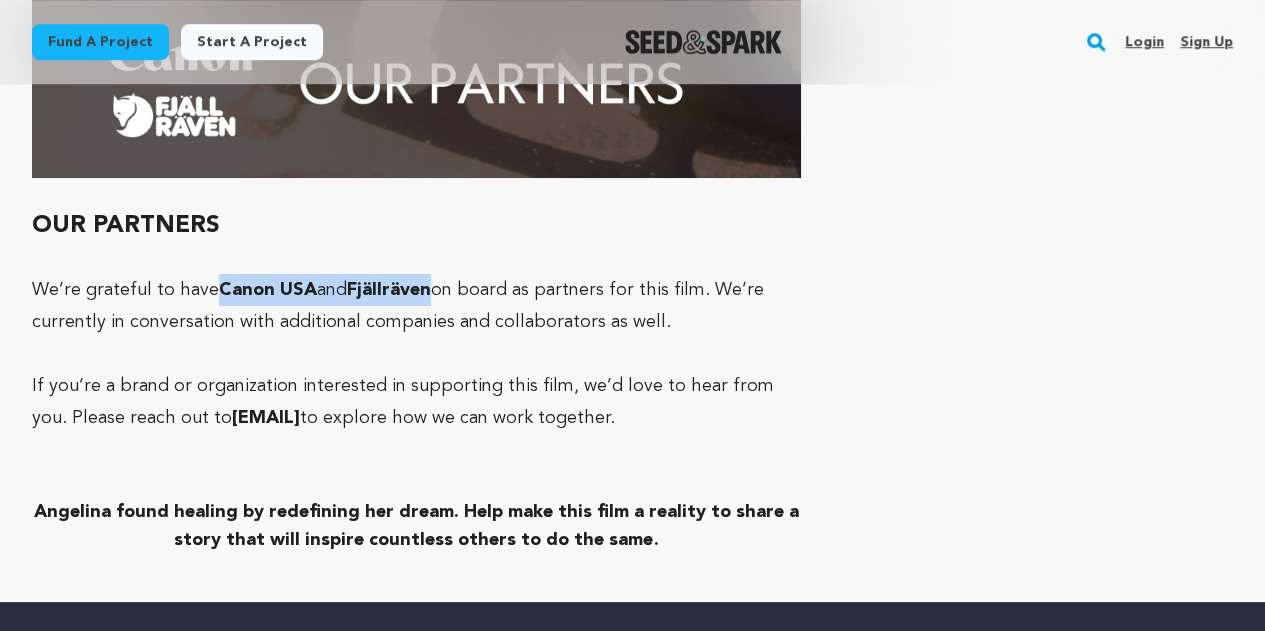 drag, startPoint x: 221, startPoint y: 243, endPoint x: 434, endPoint y: 237, distance: 213.08449 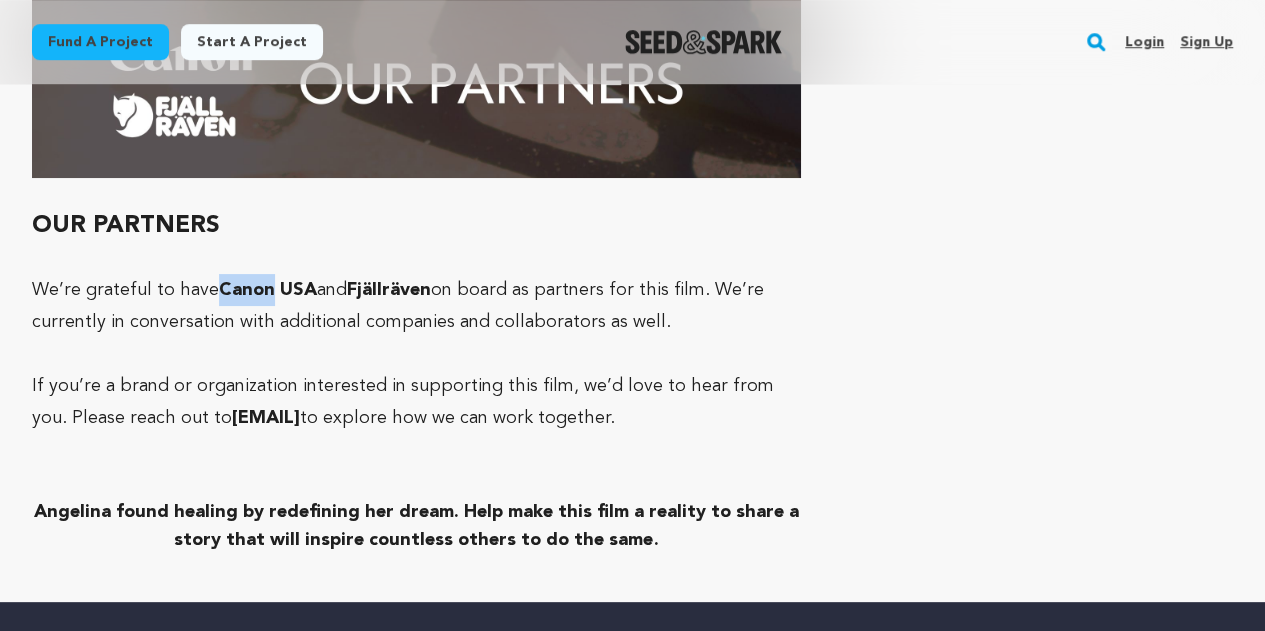 click on "Canon USA" at bounding box center [268, 290] 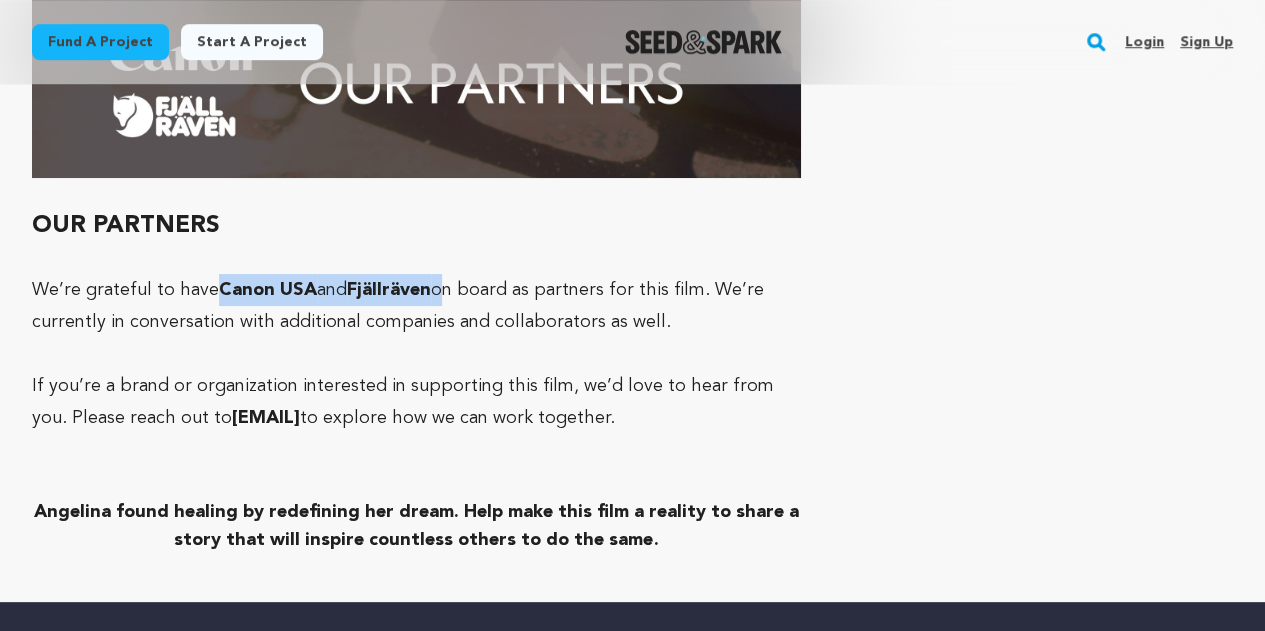 click on "Fjällräven" at bounding box center (389, 290) 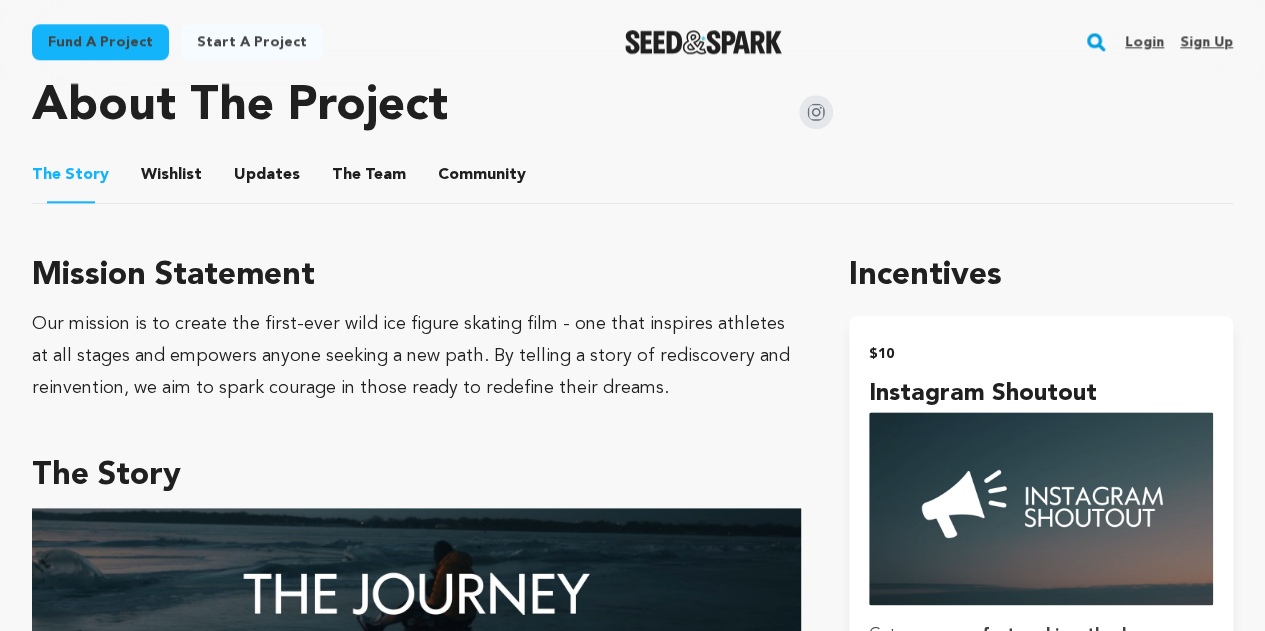 scroll, scrollTop: 468, scrollLeft: 0, axis: vertical 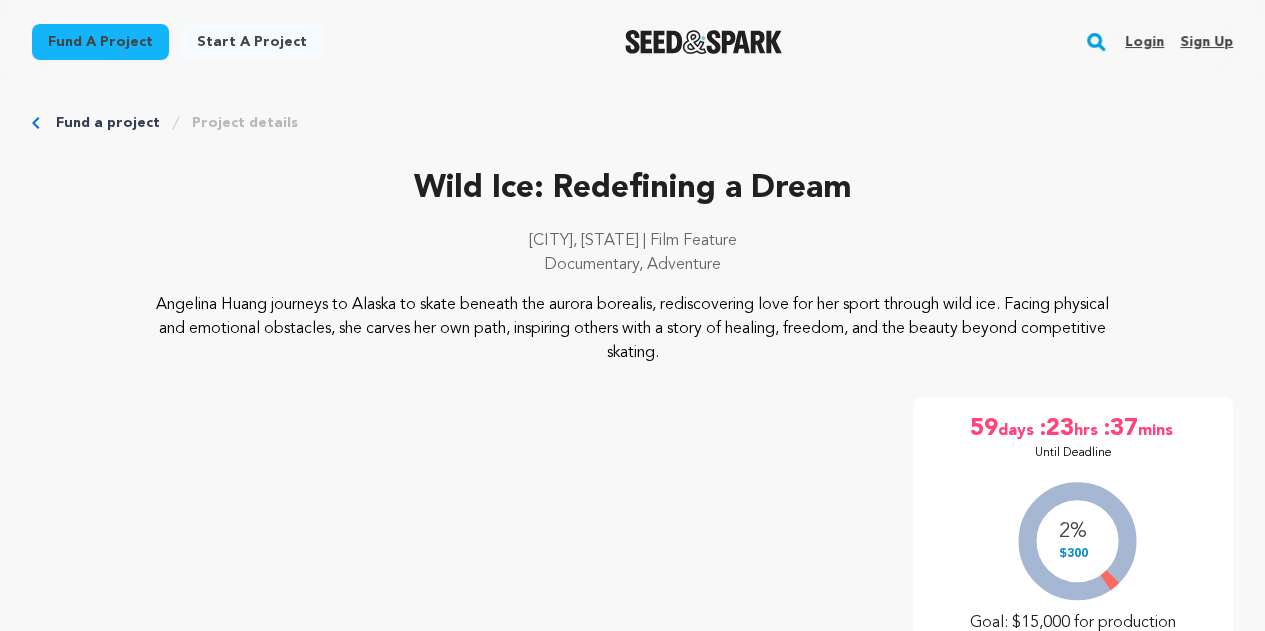 click on "2%
$300
Goal:
$15,000
for                             production" at bounding box center (1073, 552) 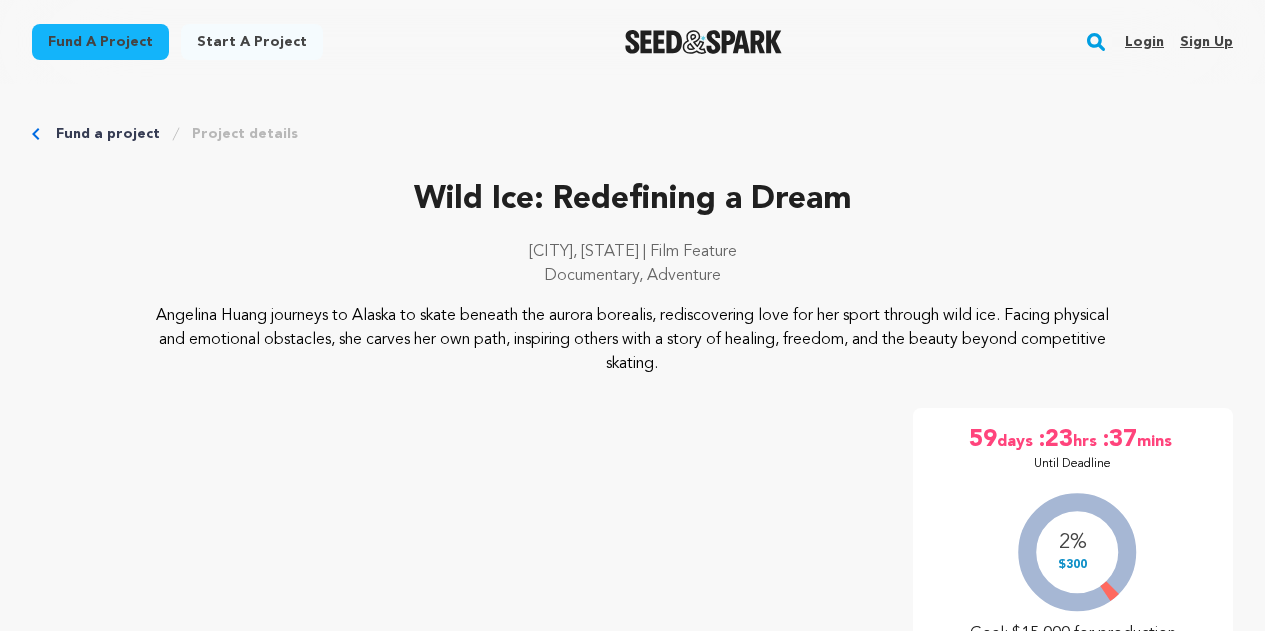 scroll, scrollTop: 563, scrollLeft: 0, axis: vertical 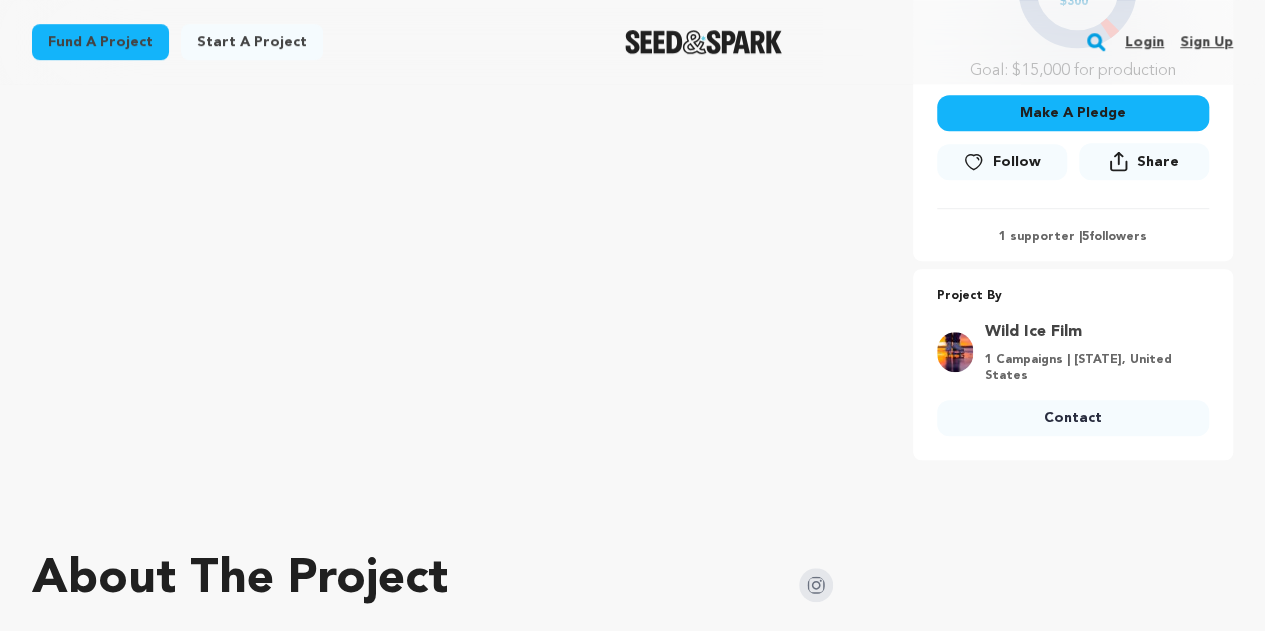 click on "1
supporter |  5
followers" at bounding box center [1073, 237] 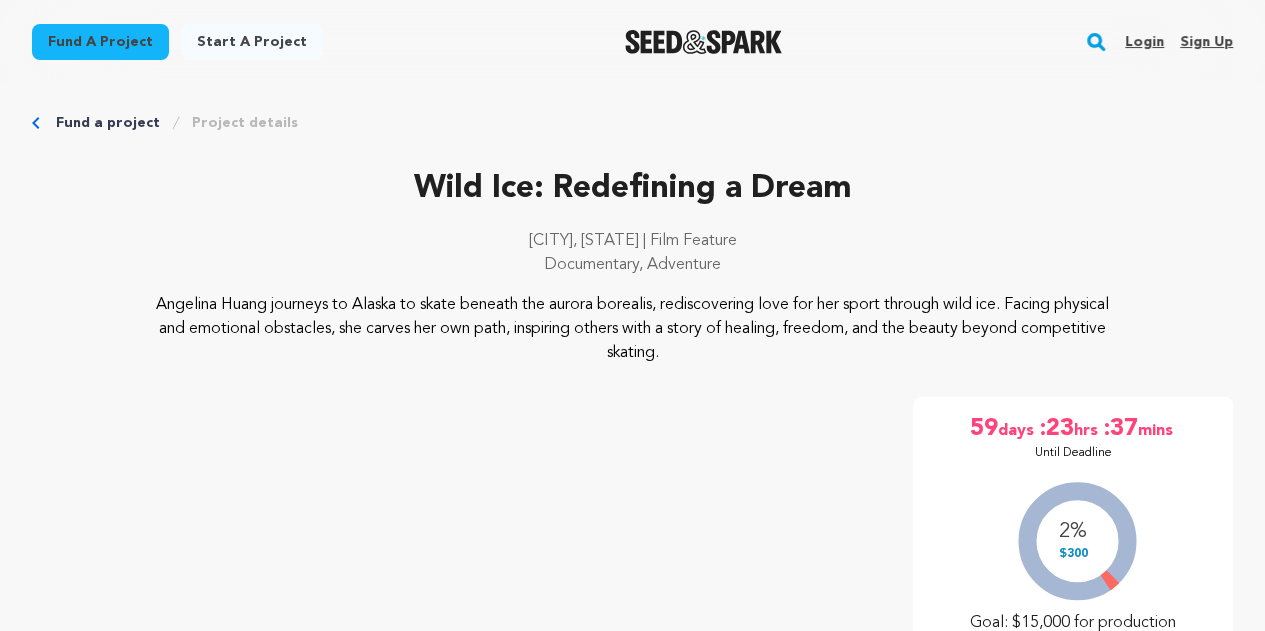 scroll, scrollTop: 563, scrollLeft: 0, axis: vertical 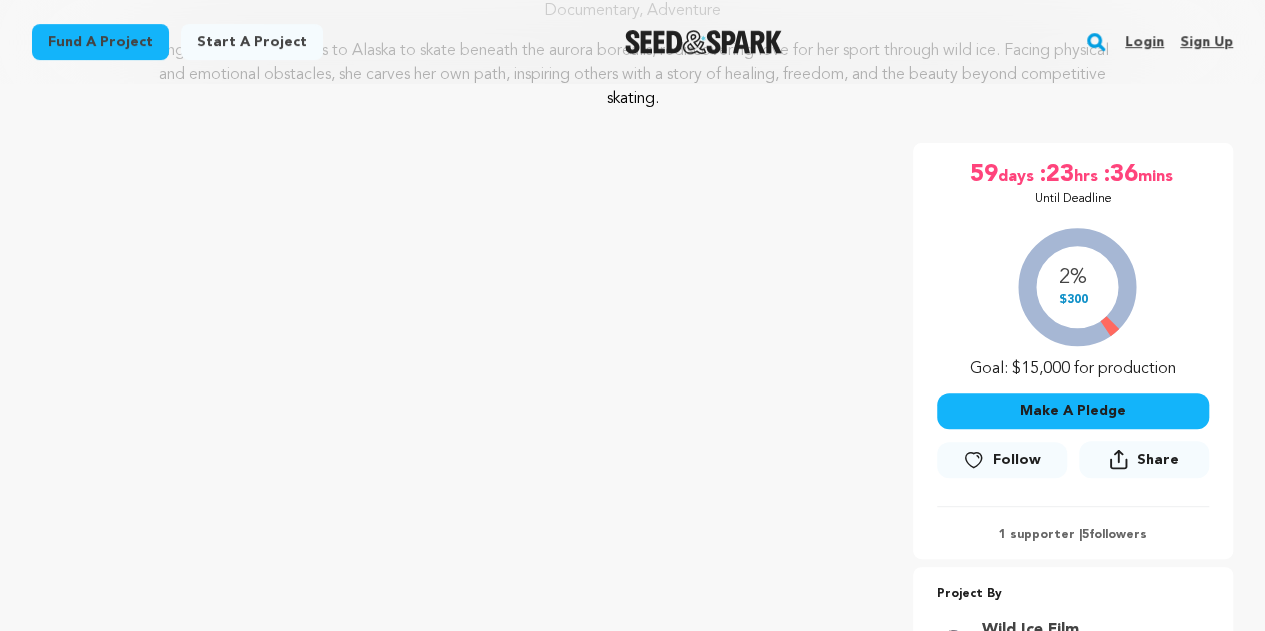 click on "Follow" at bounding box center (1016, 460) 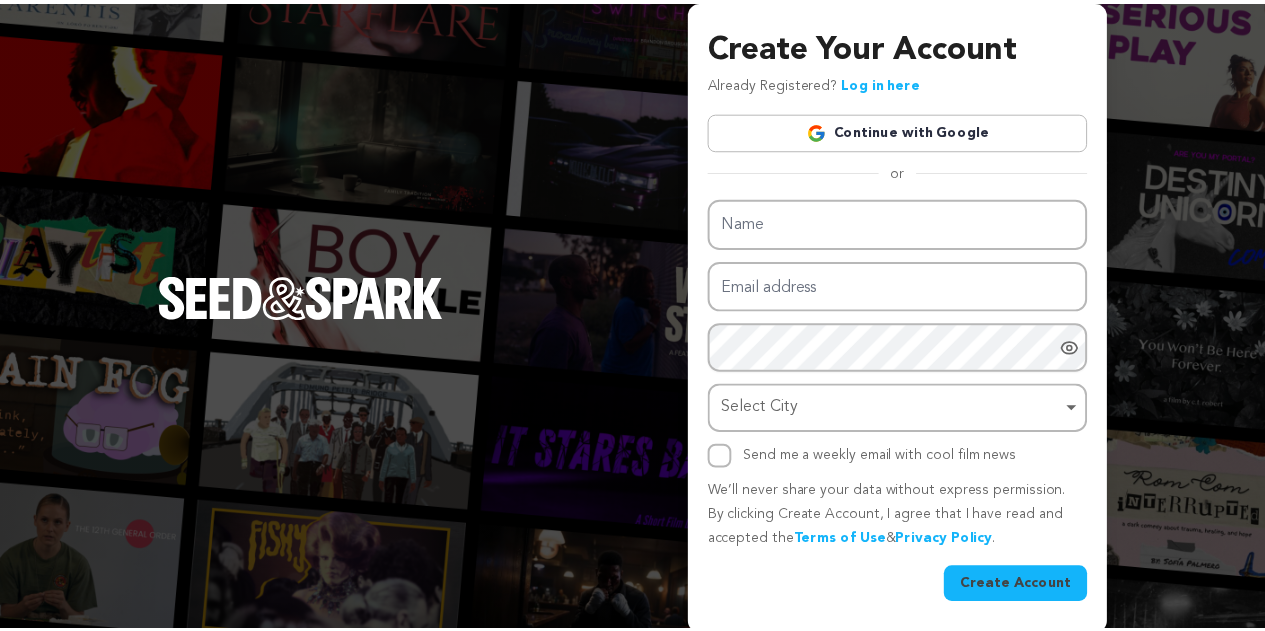 scroll, scrollTop: 0, scrollLeft: 0, axis: both 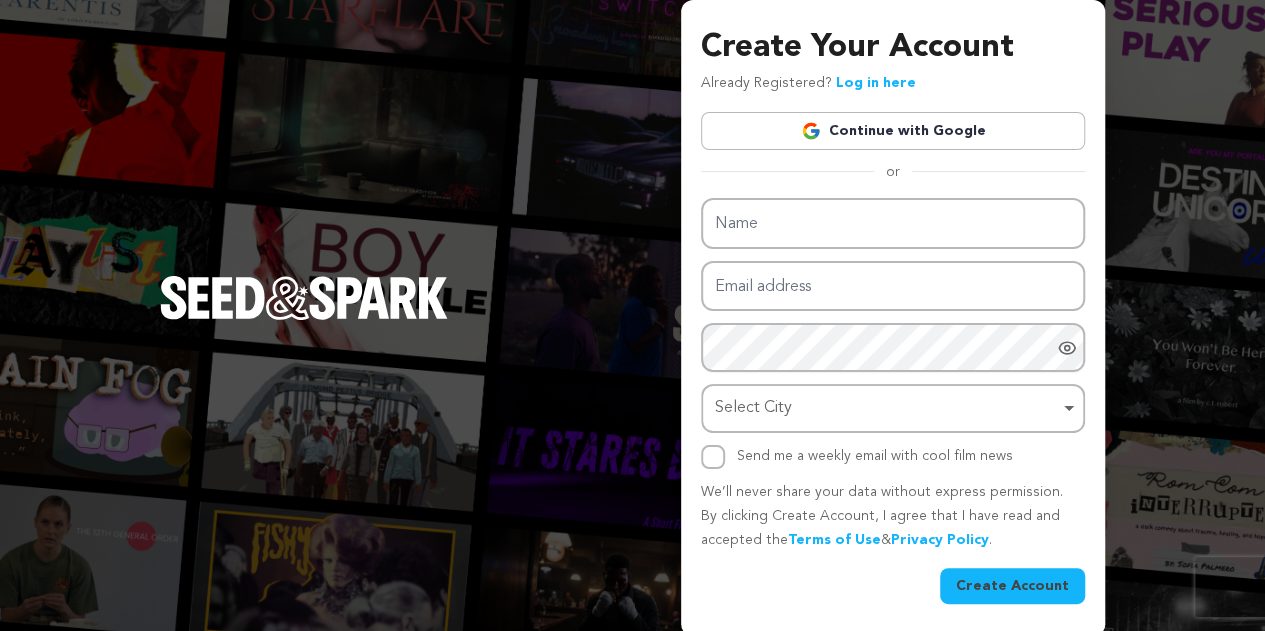 click on "Continue with Google" at bounding box center (893, 131) 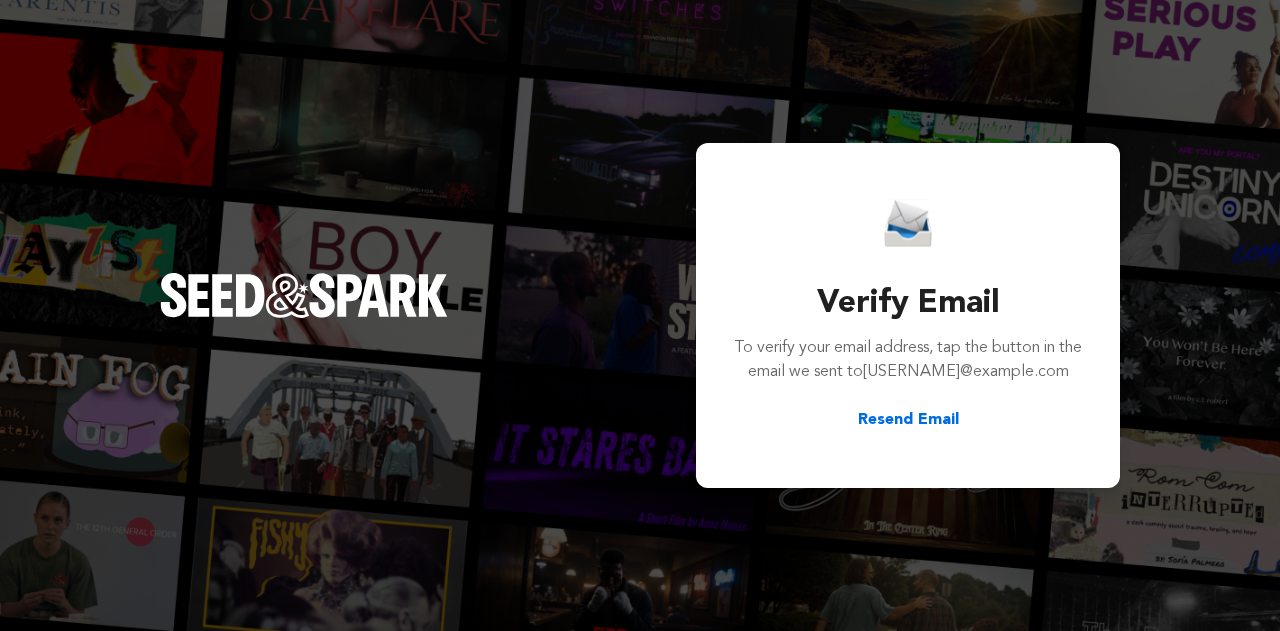 scroll, scrollTop: 0, scrollLeft: 0, axis: both 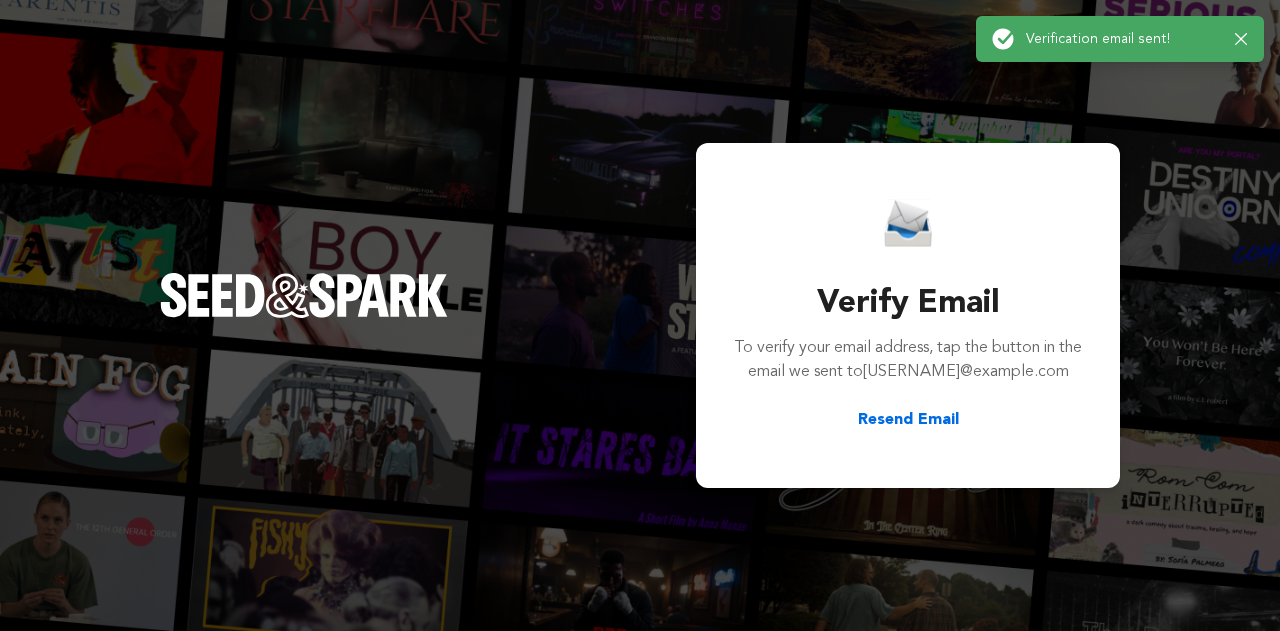 click on "Success:
Info:
Warning:
Error:
Verification email sent!
Close notification" at bounding box center [1120, 39] 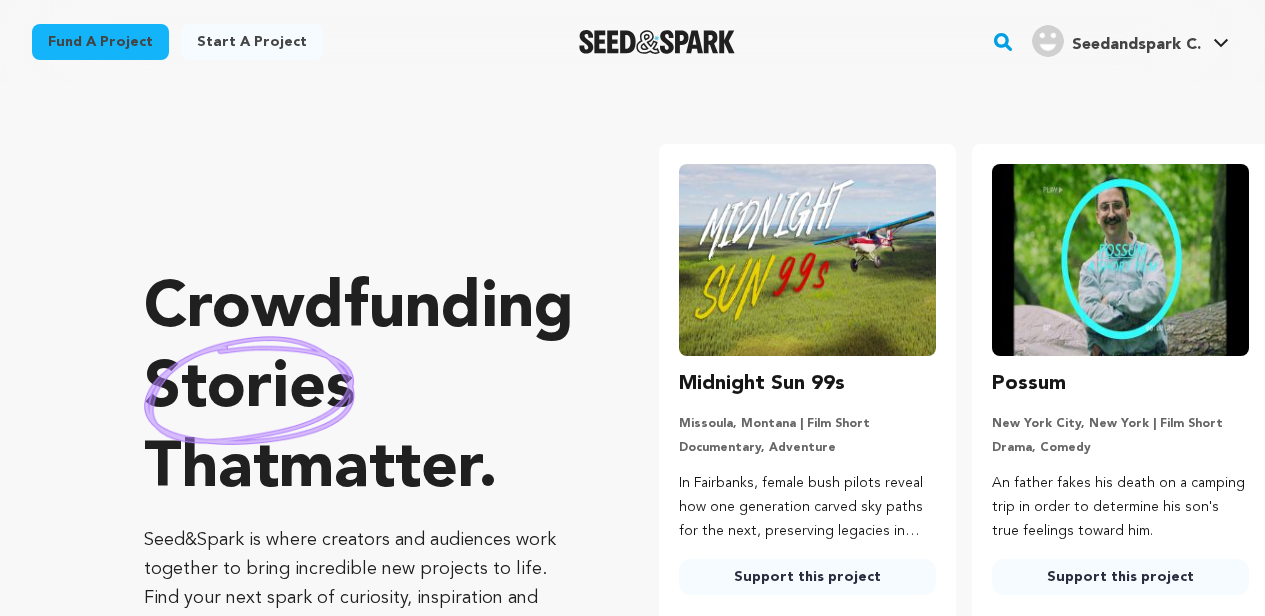 scroll, scrollTop: 0, scrollLeft: 0, axis: both 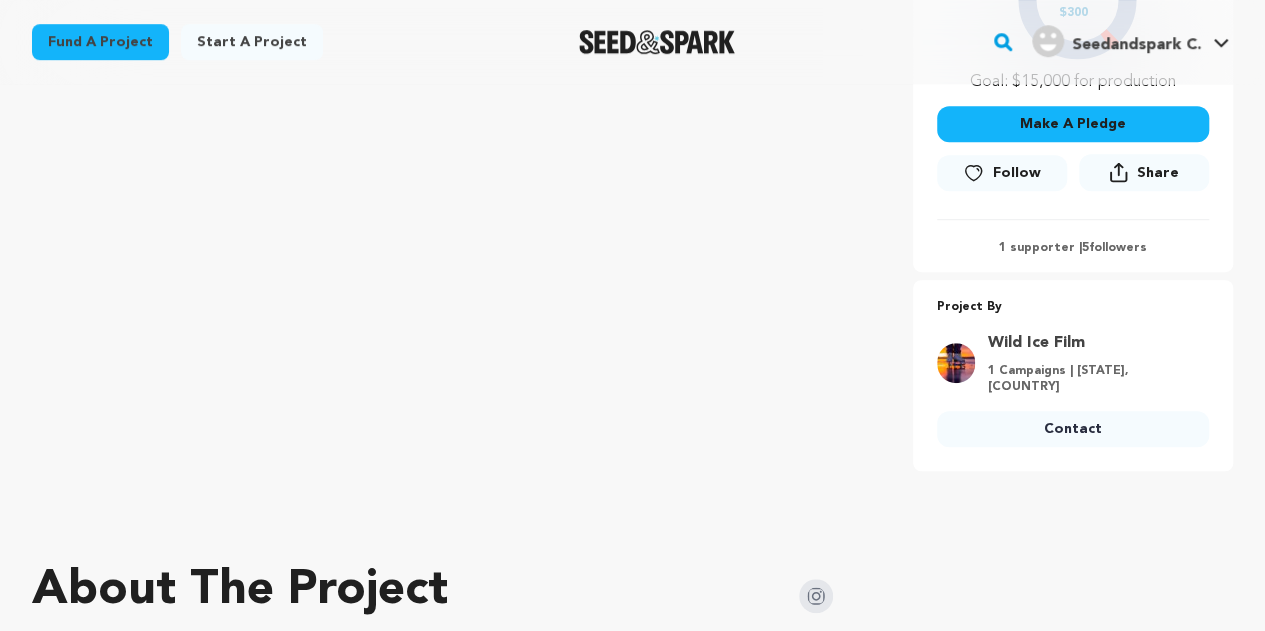 click 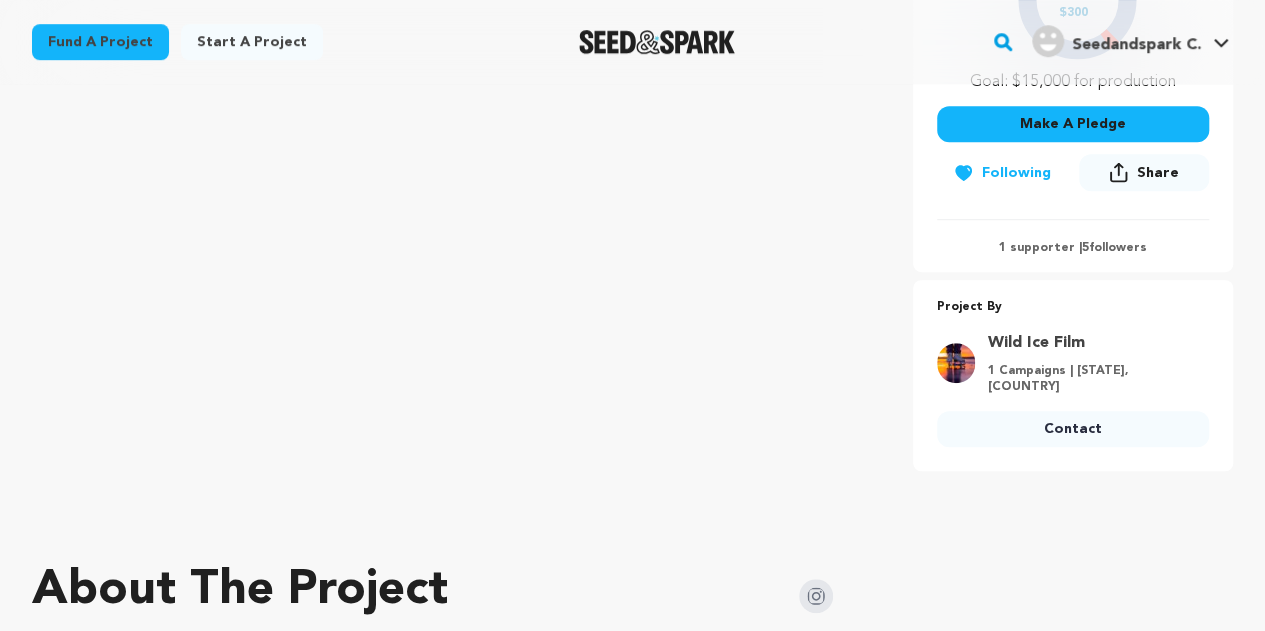 click on "Share" at bounding box center (1157, 173) 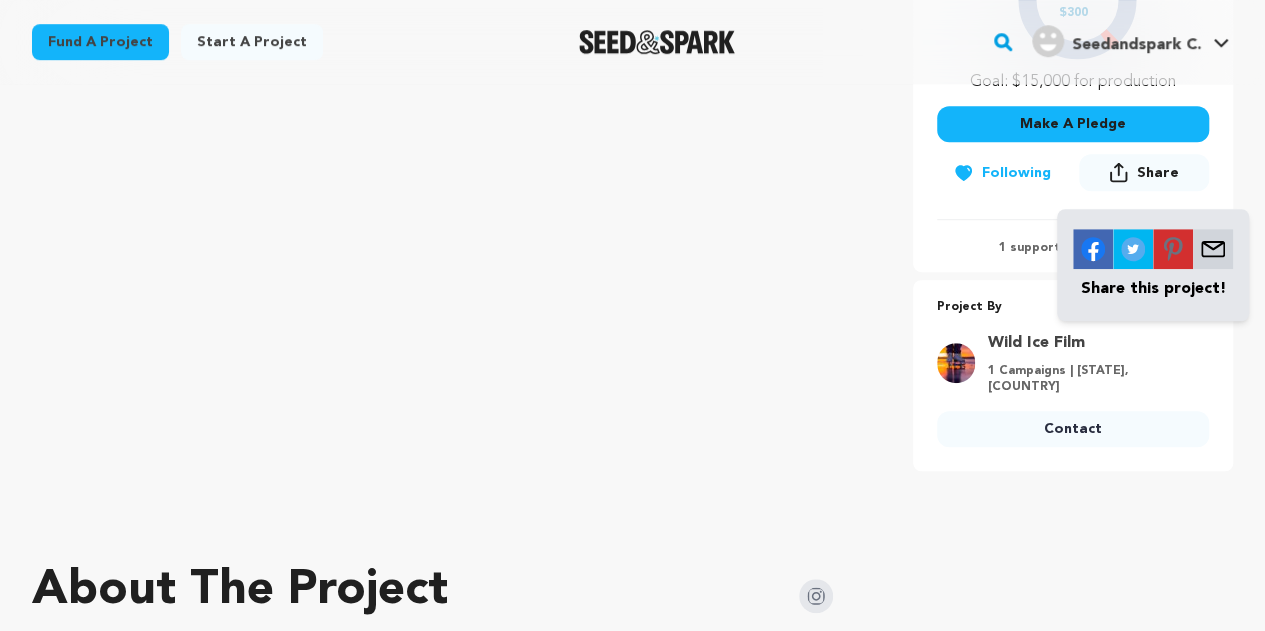 click at bounding box center [1093, 249] 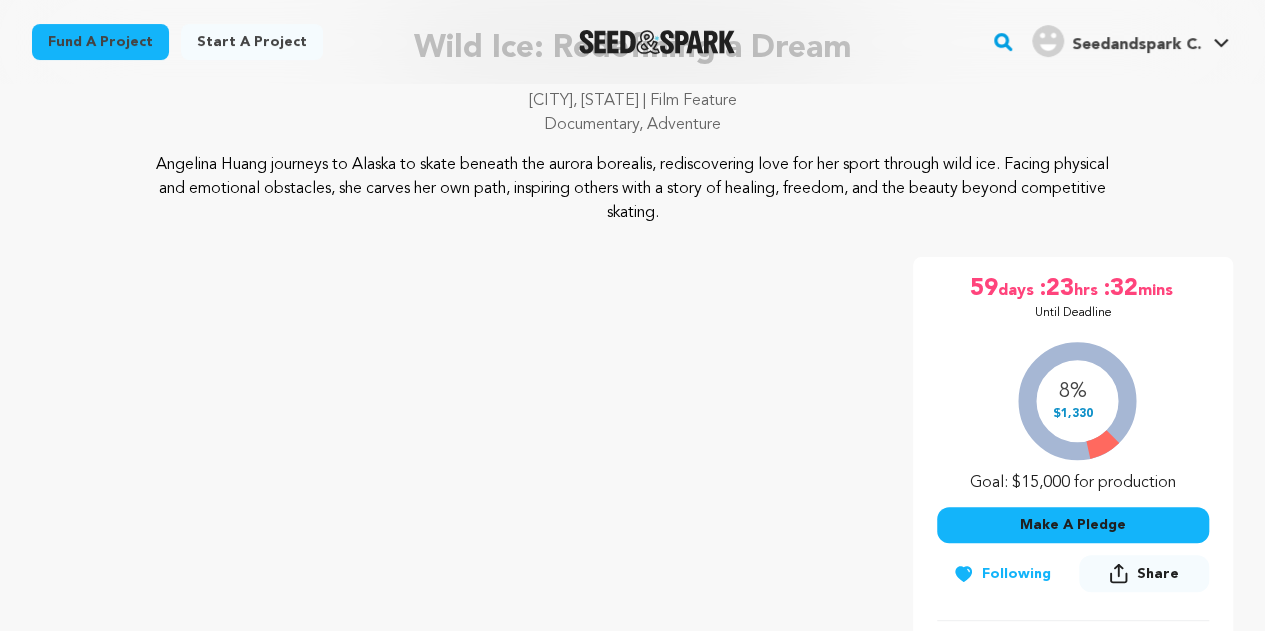 scroll, scrollTop: 152, scrollLeft: 0, axis: vertical 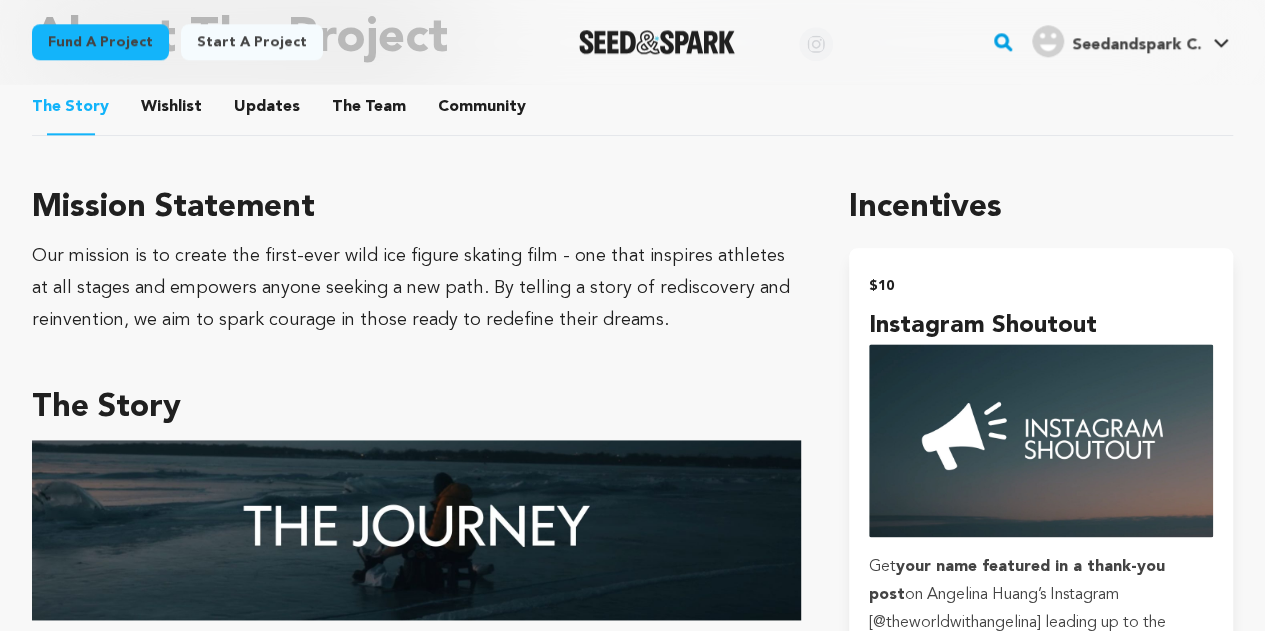 click on "Fund a project
Start a project
Search" at bounding box center (632, 42) 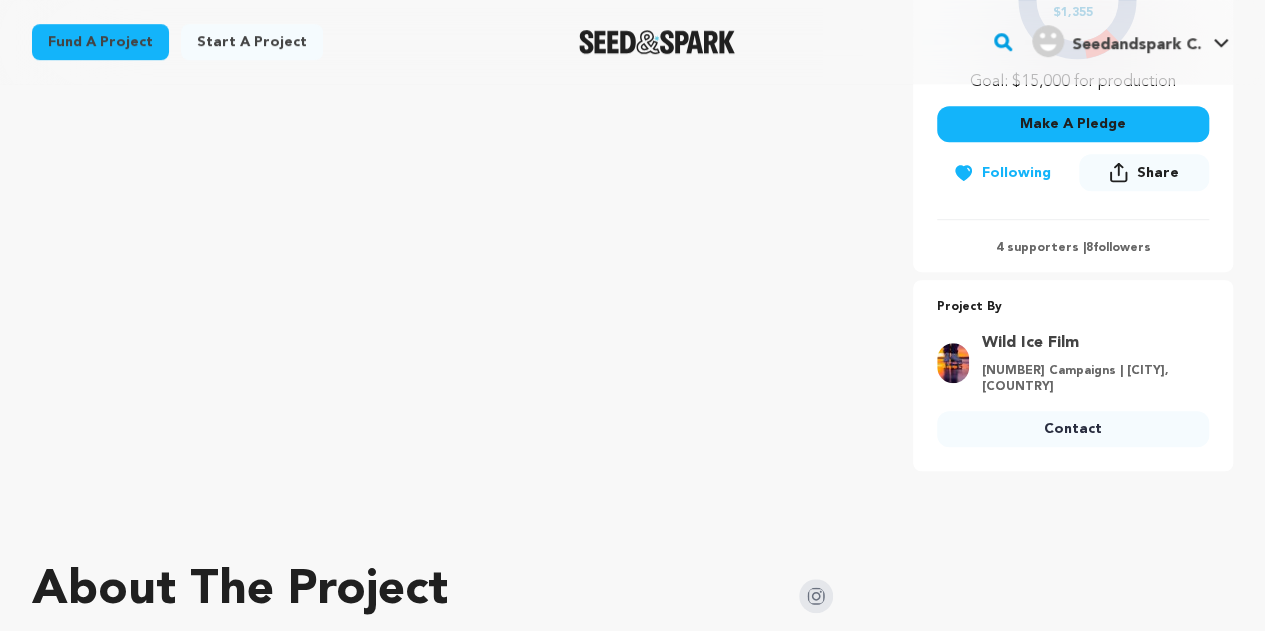 scroll, scrollTop: 0, scrollLeft: 0, axis: both 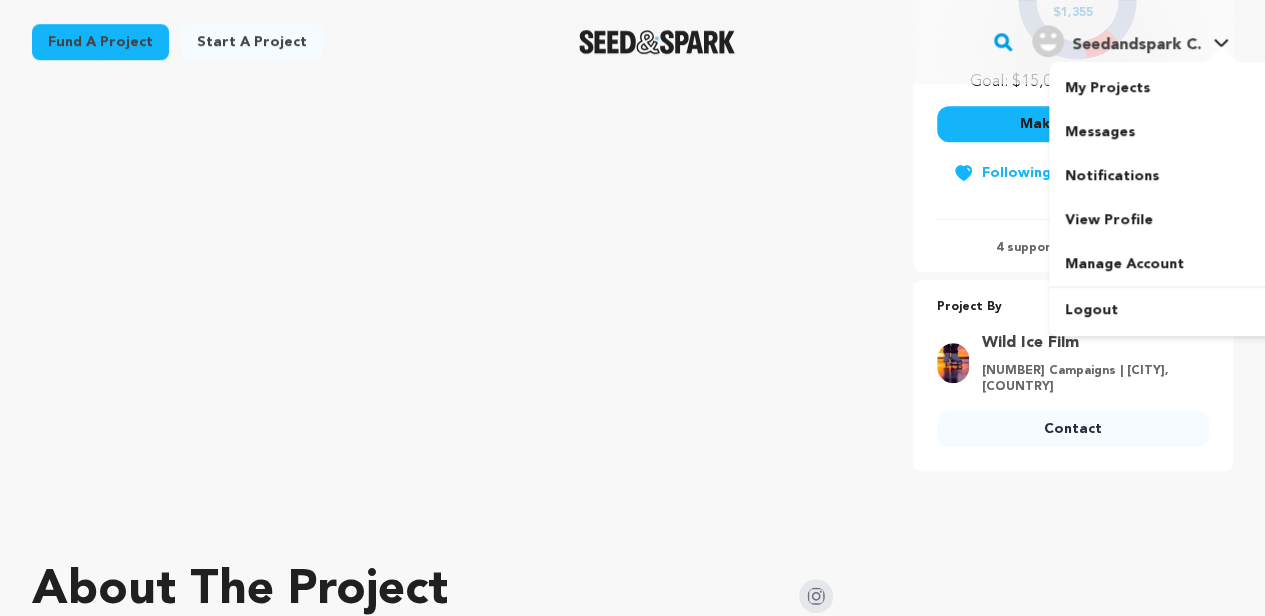drag, startPoint x: 1116, startPoint y: 248, endPoint x: 1150, endPoint y: 41, distance: 209.77368 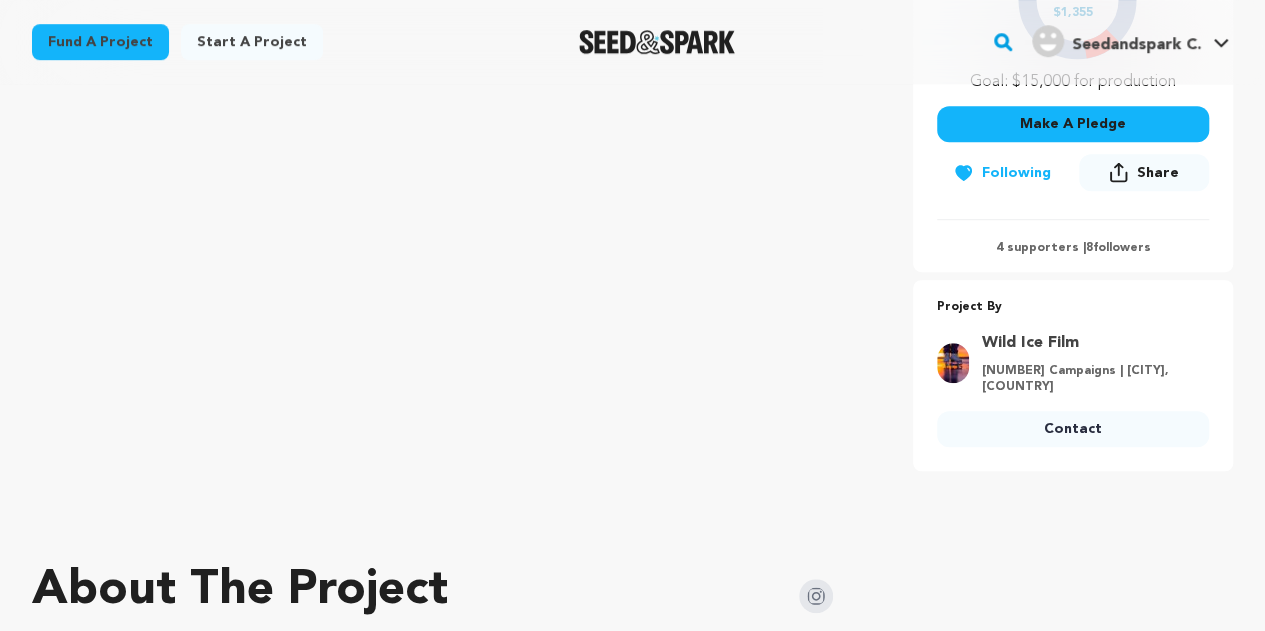 scroll, scrollTop: 0, scrollLeft: 0, axis: both 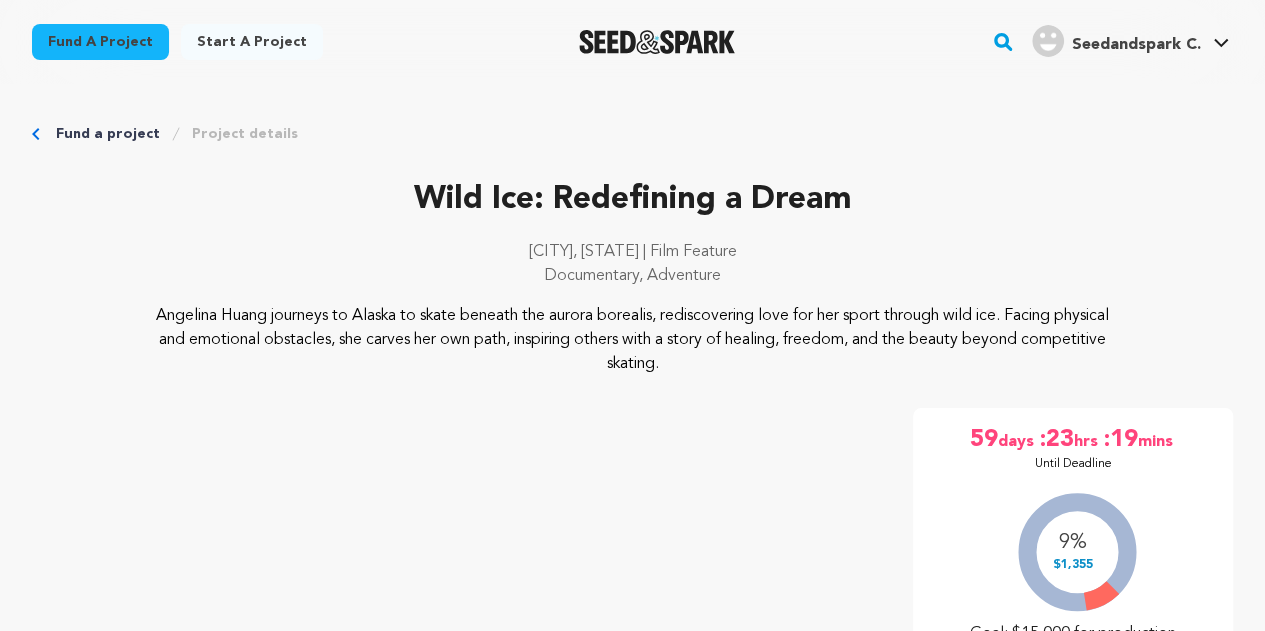 click on "Fund a project
Project details" at bounding box center (632, 134) 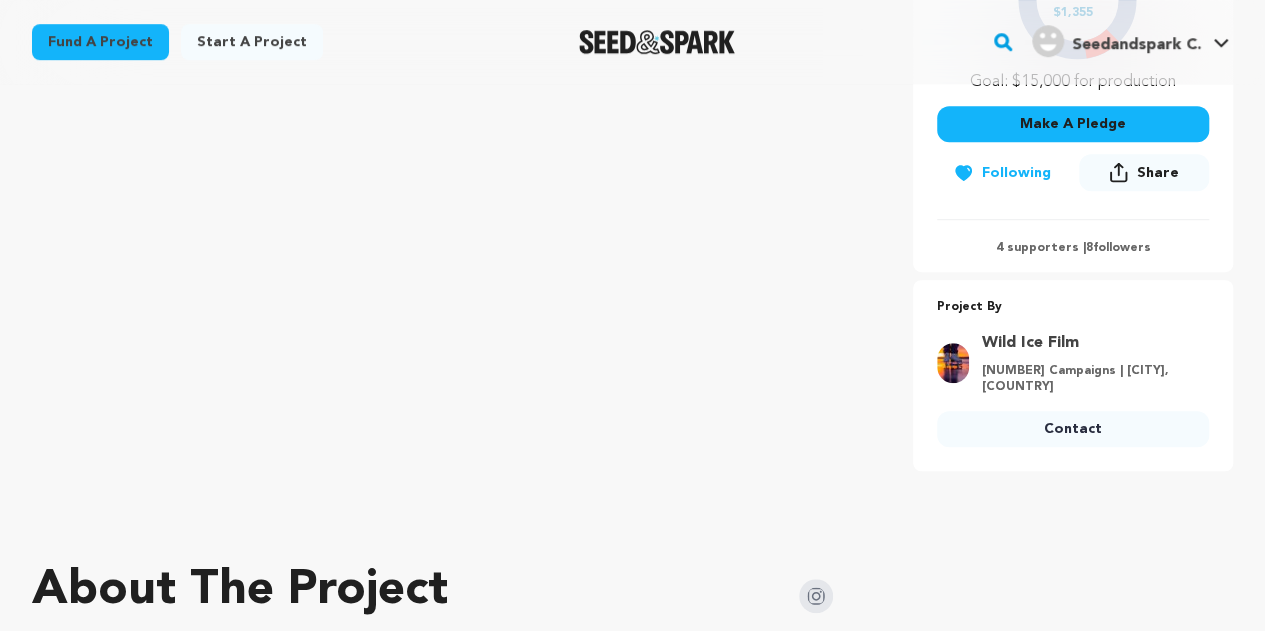 scroll, scrollTop: 2203, scrollLeft: 0, axis: vertical 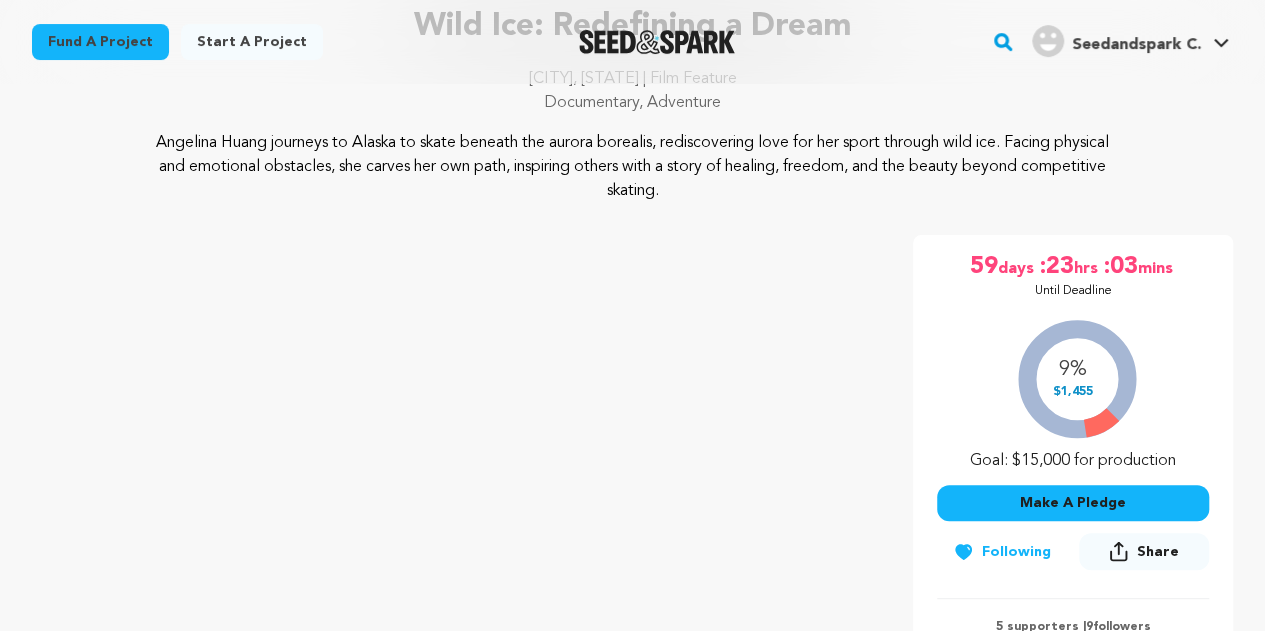 click on "5
supporters |  9
followers" at bounding box center (1073, 627) 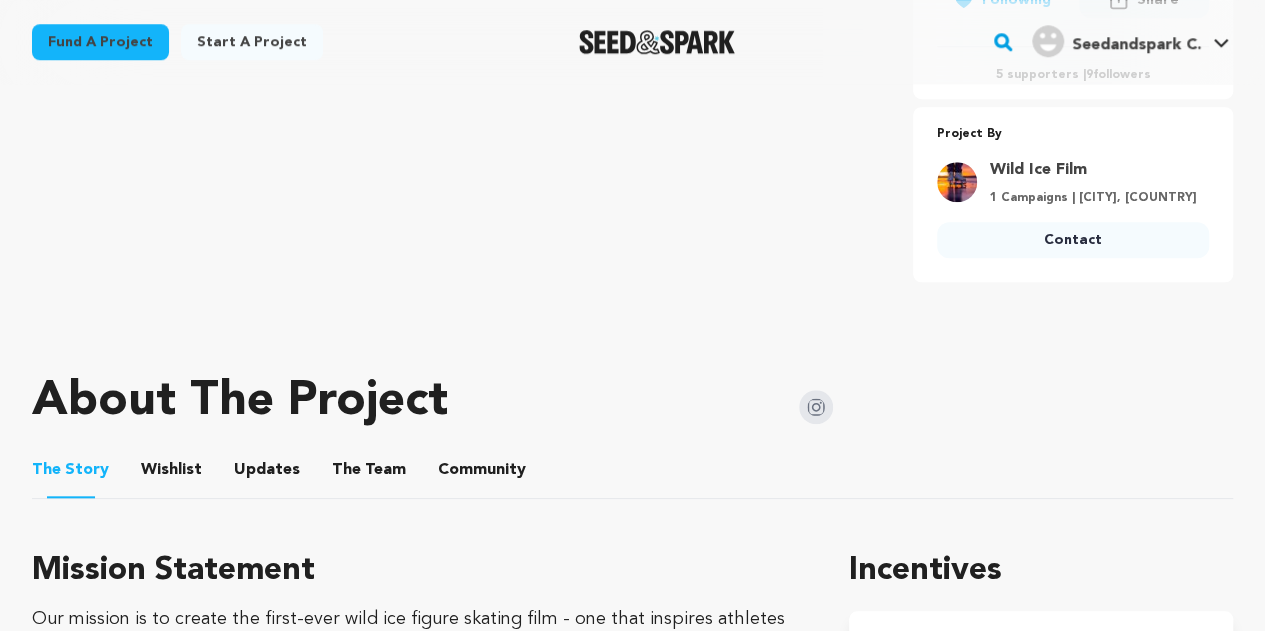 scroll, scrollTop: 173, scrollLeft: 0, axis: vertical 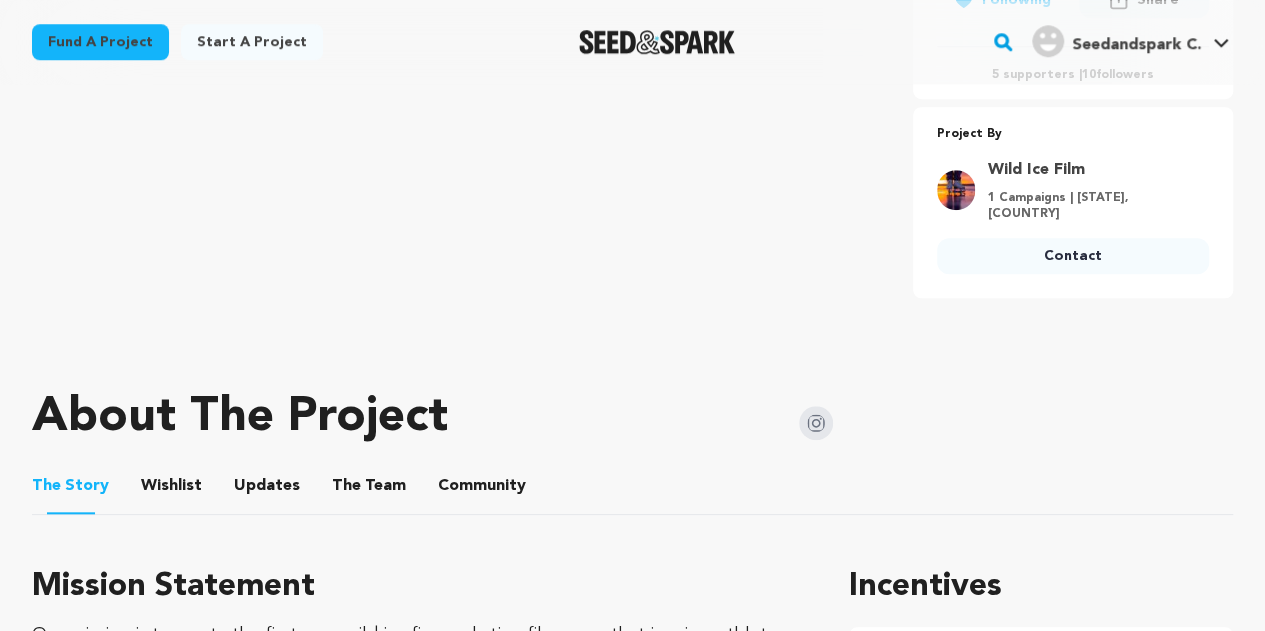 click on "Community" at bounding box center [482, 490] 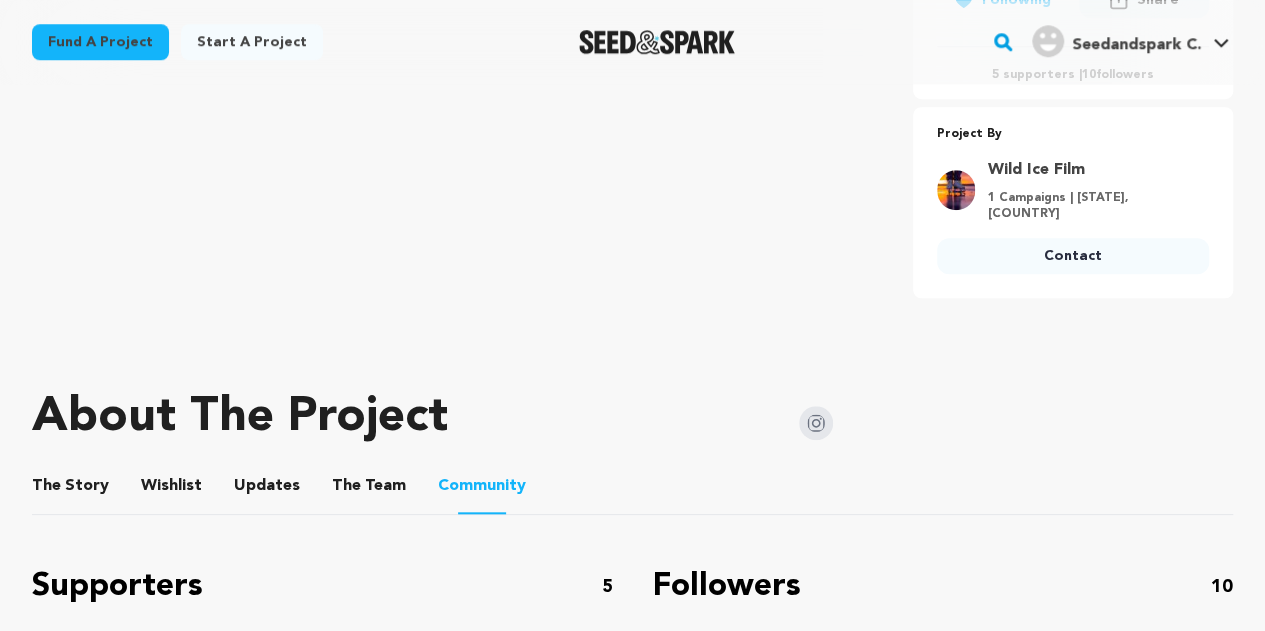 scroll, scrollTop: 1277, scrollLeft: 0, axis: vertical 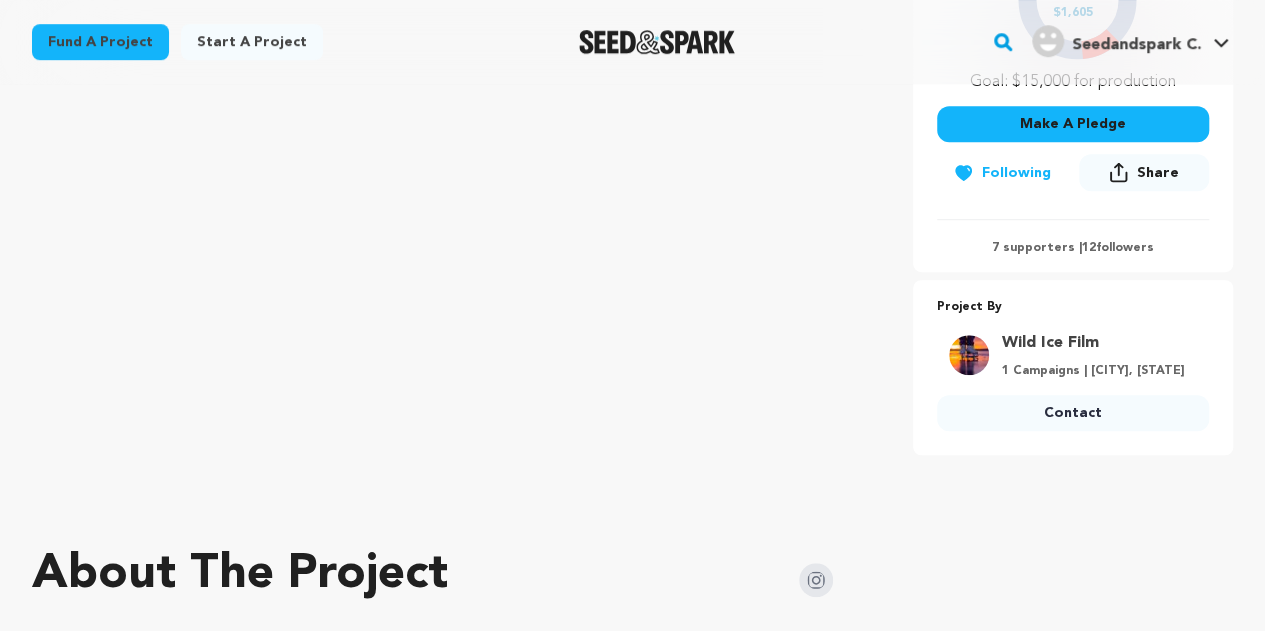 click on "7
supporters |  12
followers" at bounding box center (1073, 248) 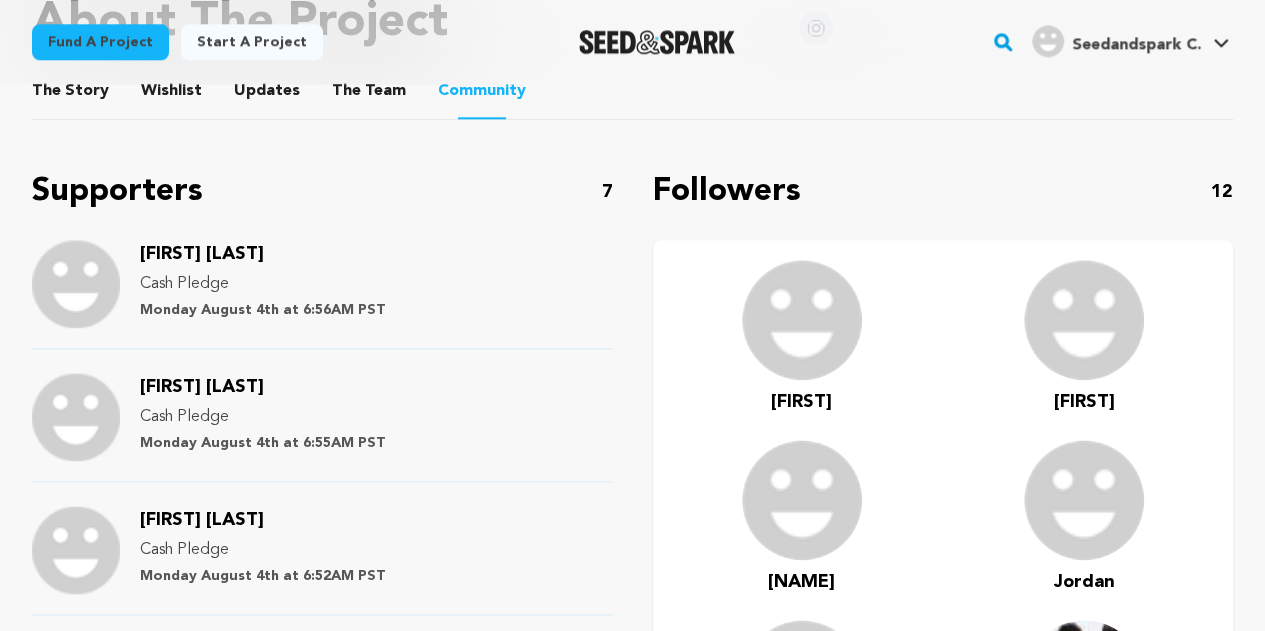 scroll, scrollTop: 1656, scrollLeft: 0, axis: vertical 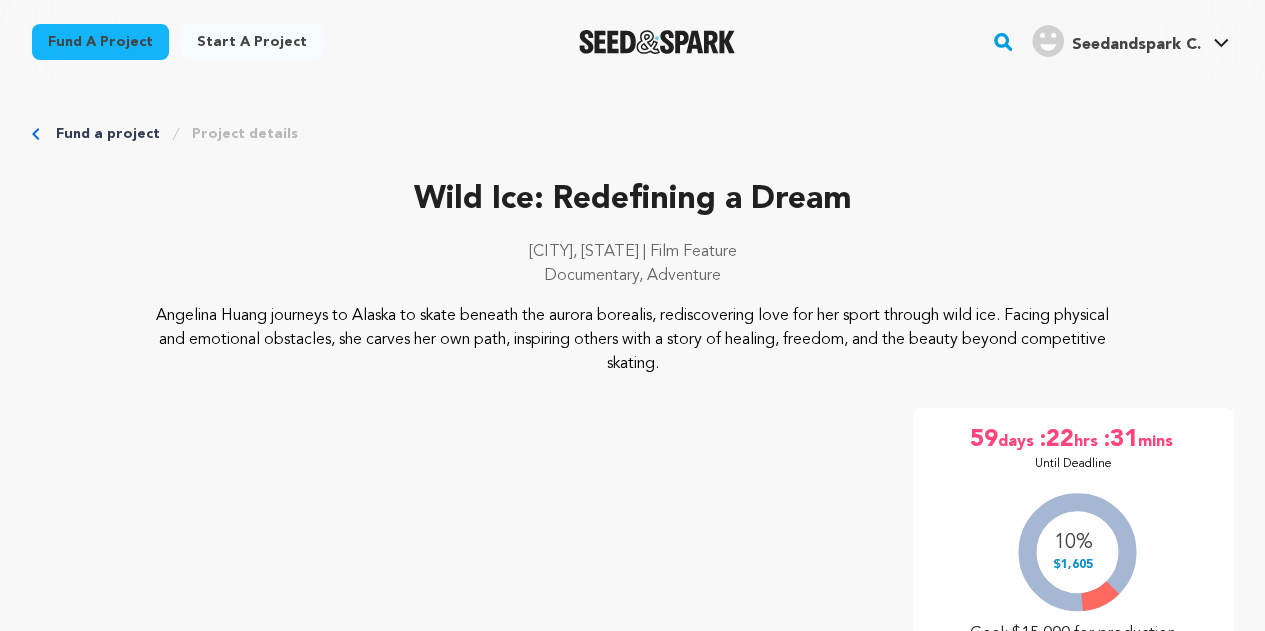 click on "Documentary,
Adventure" at bounding box center (632, 276) 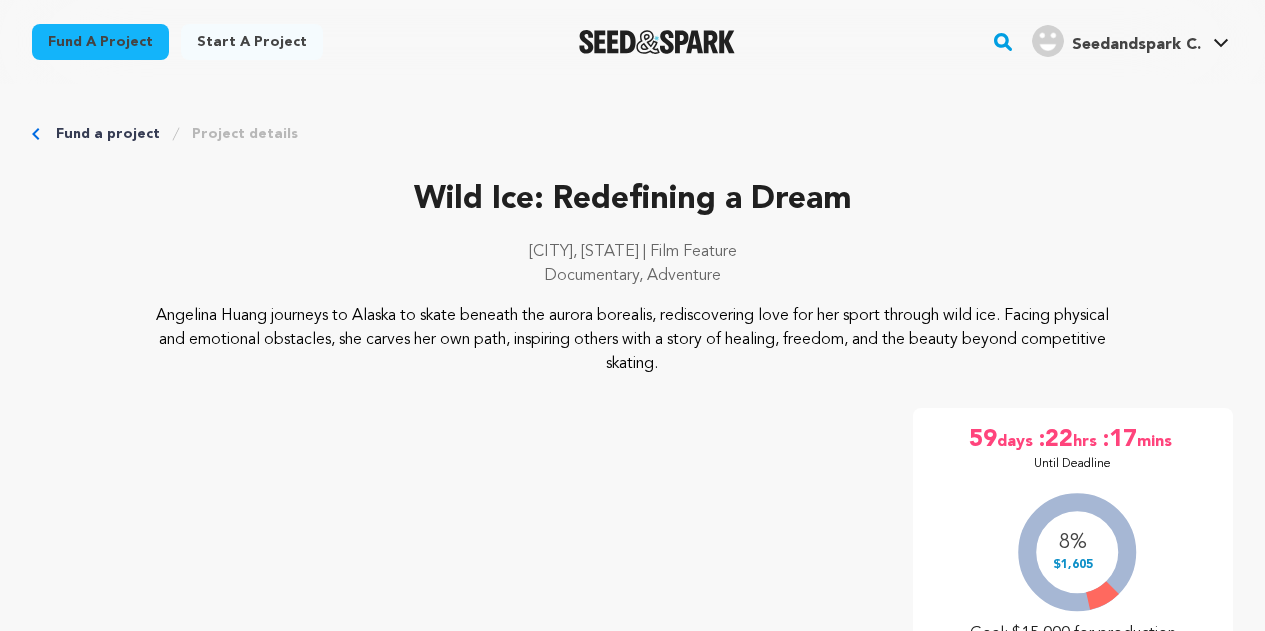 scroll, scrollTop: 0, scrollLeft: 0, axis: both 